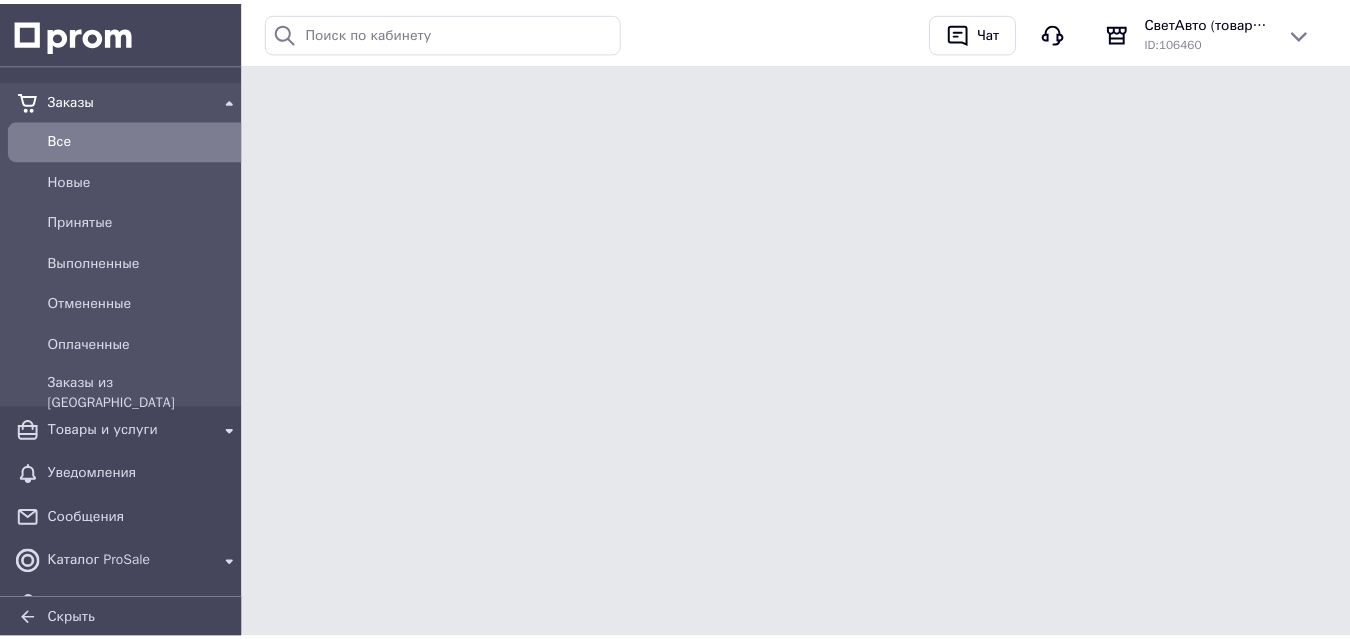 scroll, scrollTop: 0, scrollLeft: 0, axis: both 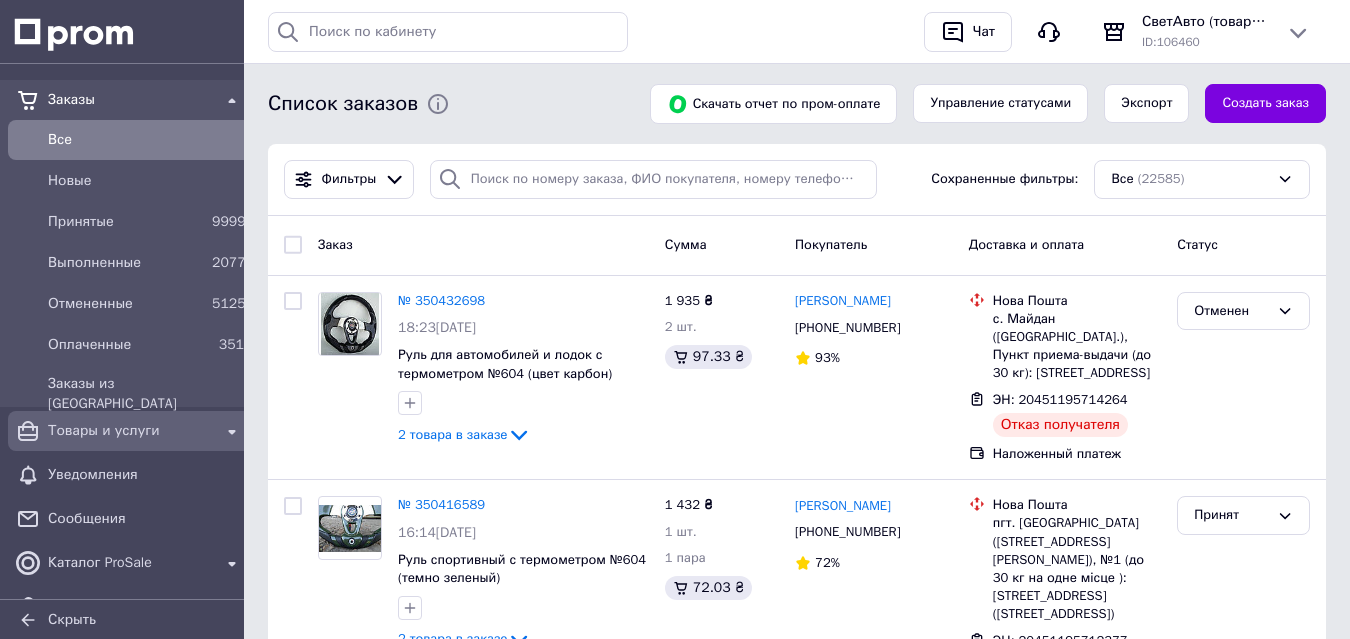 click on "Товары и услуги" at bounding box center (130, 431) 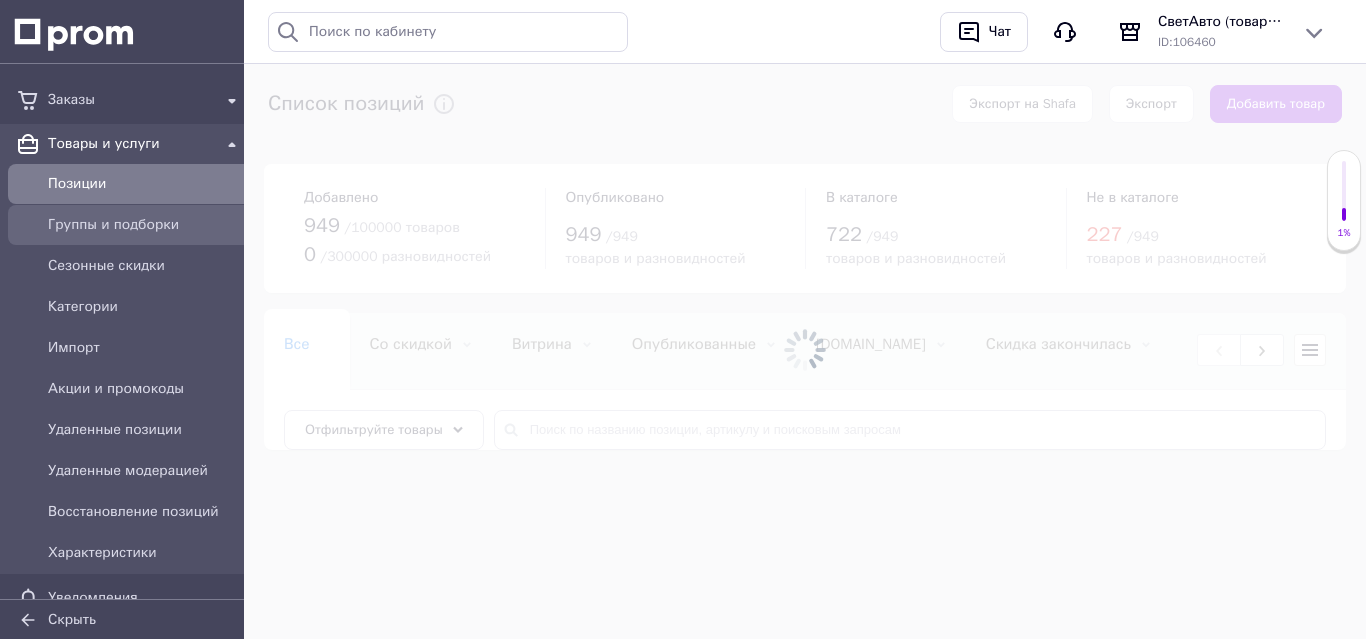 click on "Группы и подборки" at bounding box center (146, 225) 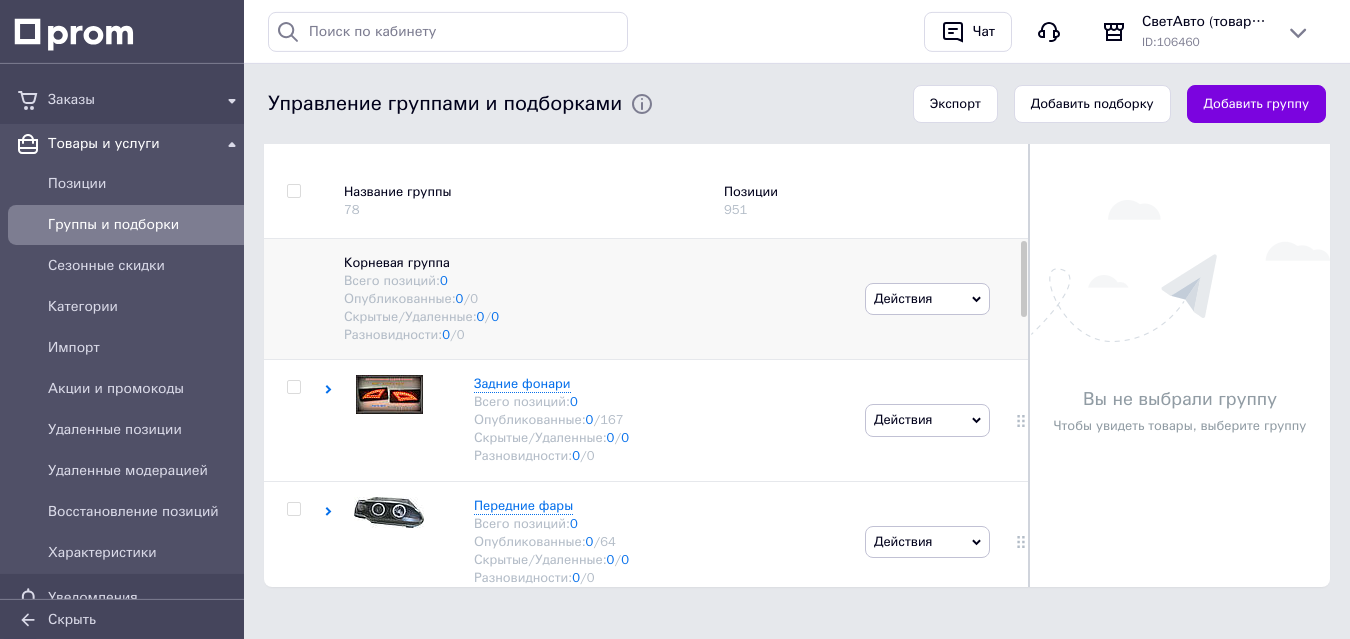 scroll, scrollTop: 237, scrollLeft: 0, axis: vertical 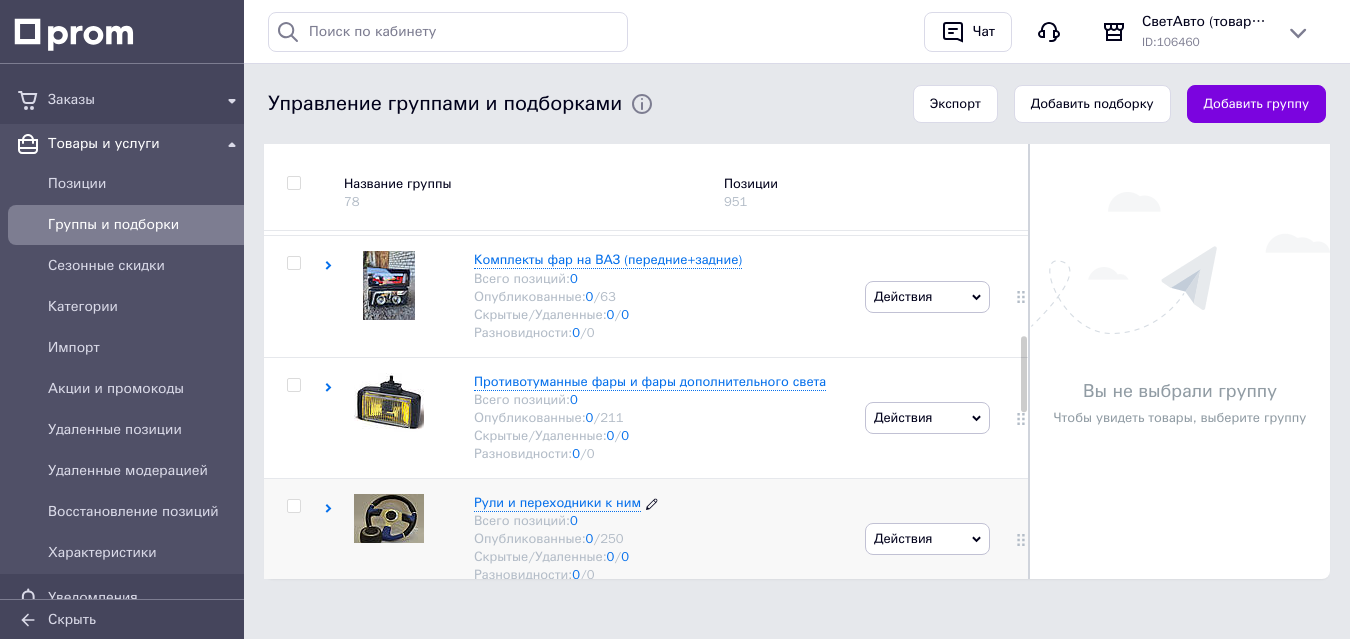 click on "Рули и переходники к ним" at bounding box center [557, 502] 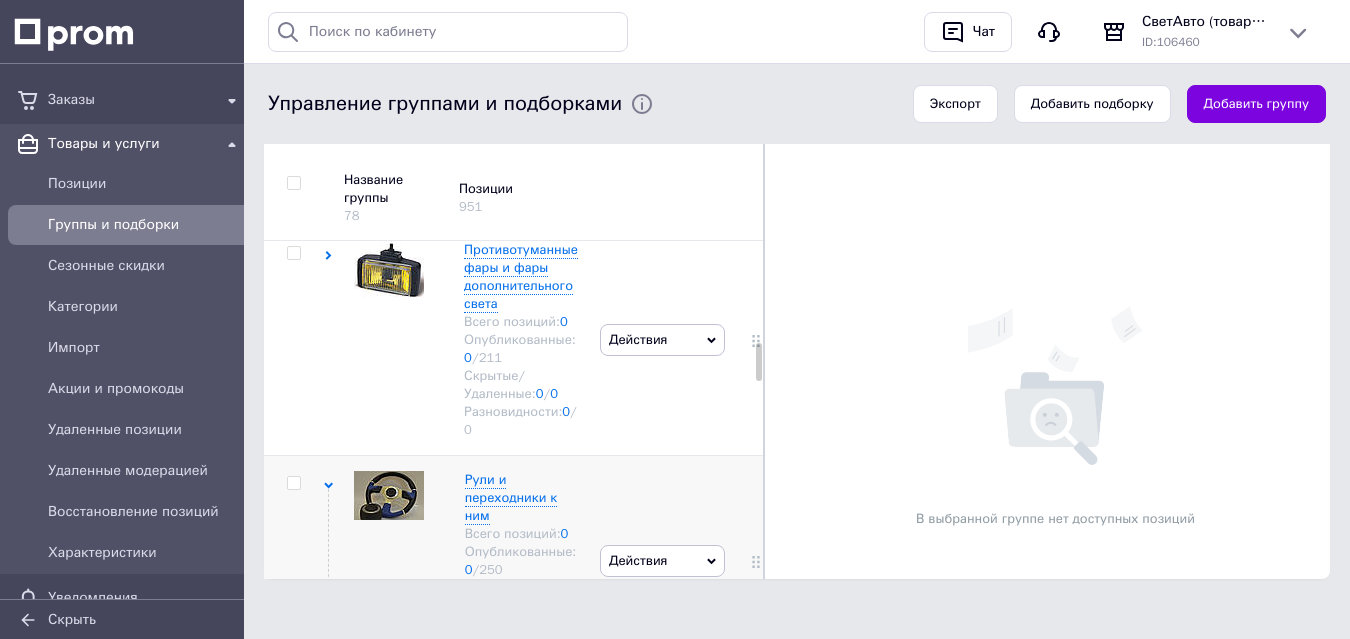 scroll, scrollTop: 996, scrollLeft: 0, axis: vertical 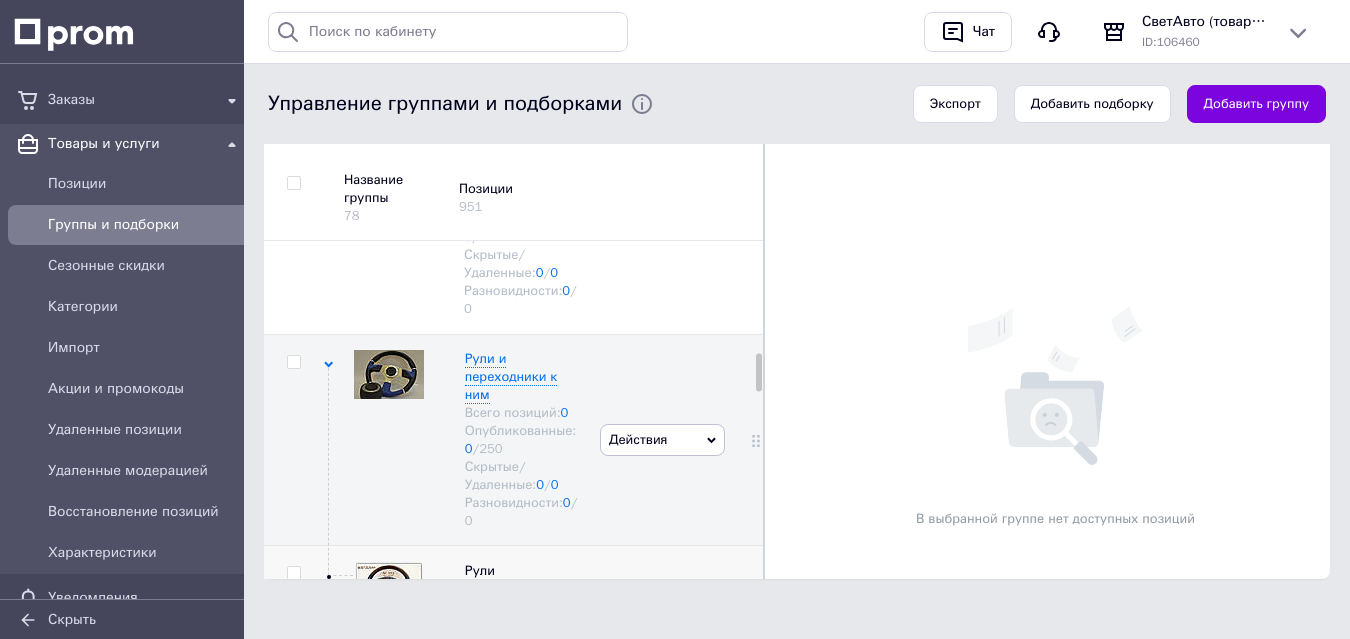 click on "Рули универсальные" at bounding box center (513, 579) 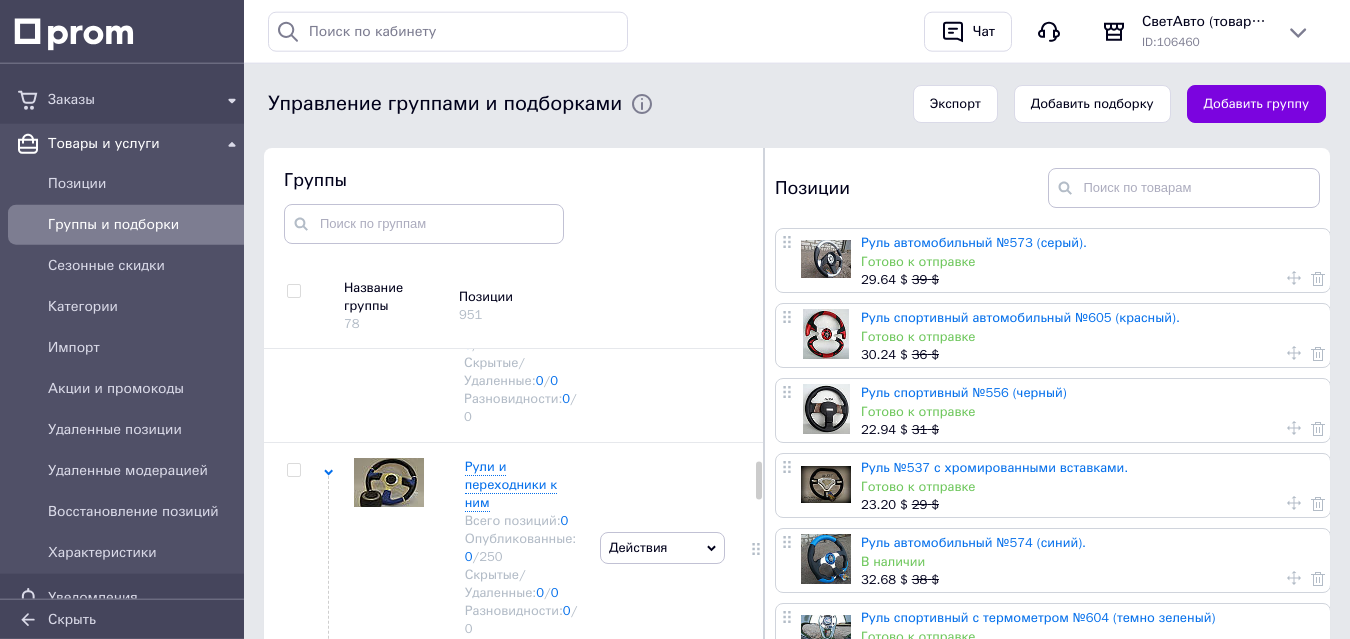 scroll, scrollTop: 33, scrollLeft: 0, axis: vertical 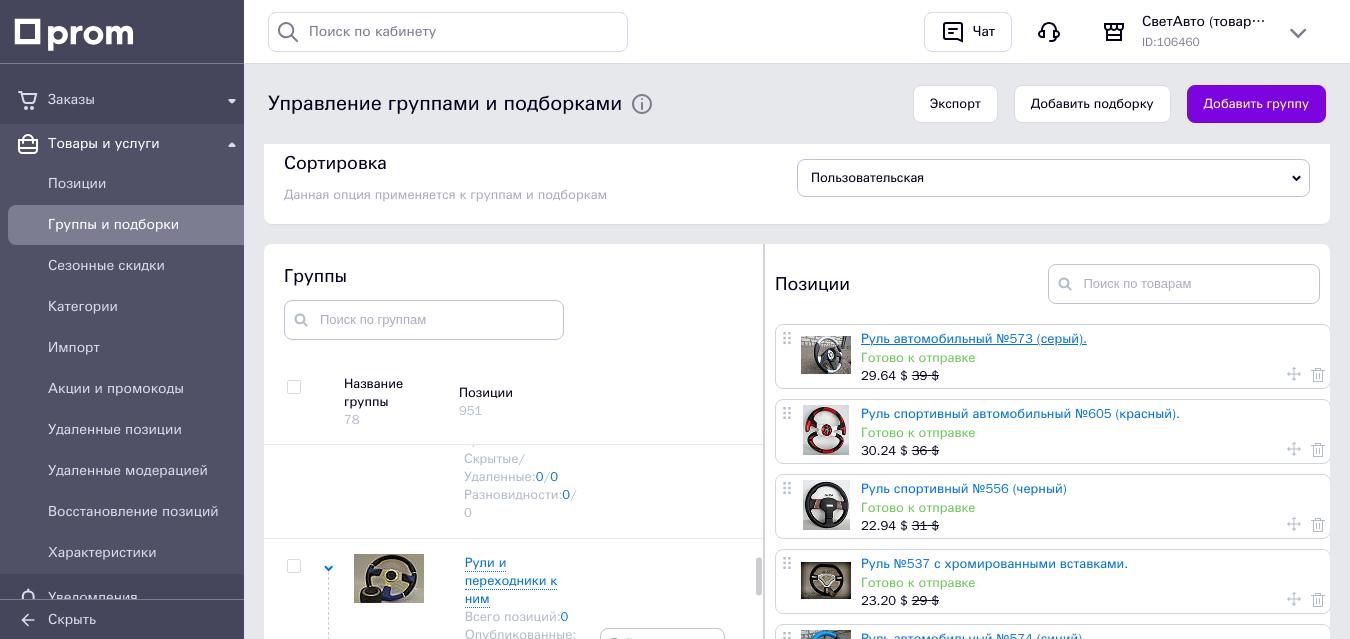 click on "Руль автомобильный №573 (серый)." at bounding box center [974, 338] 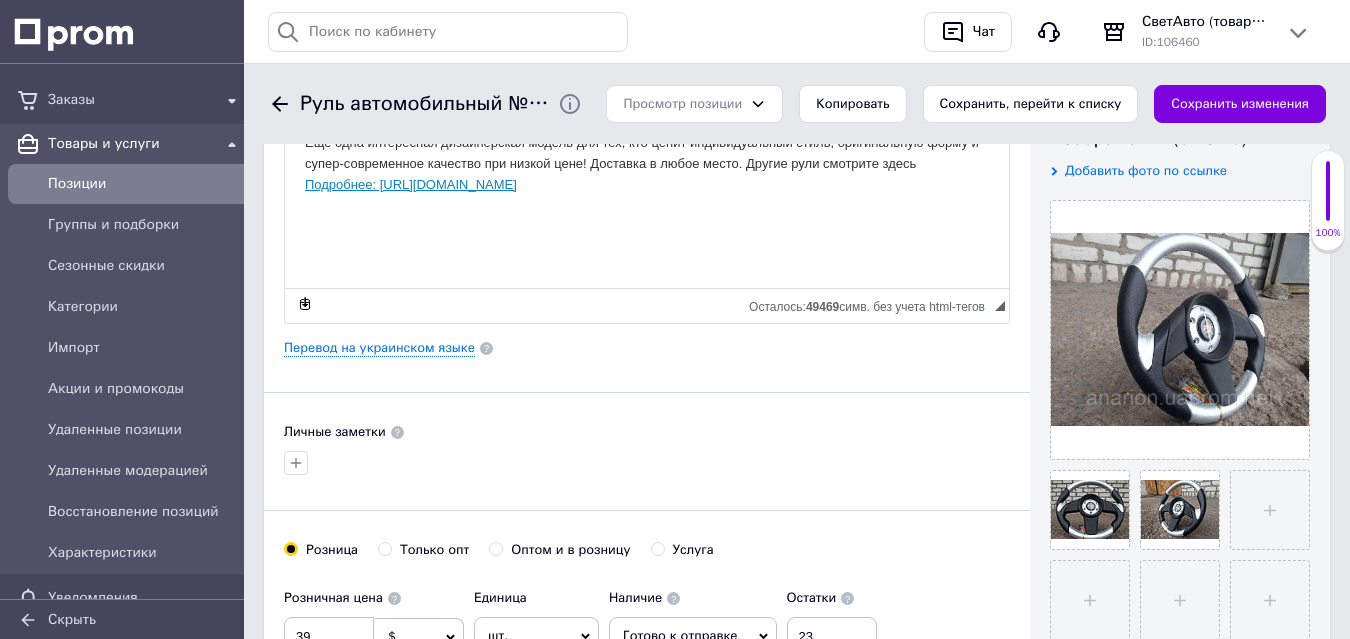 scroll, scrollTop: 408, scrollLeft: 0, axis: vertical 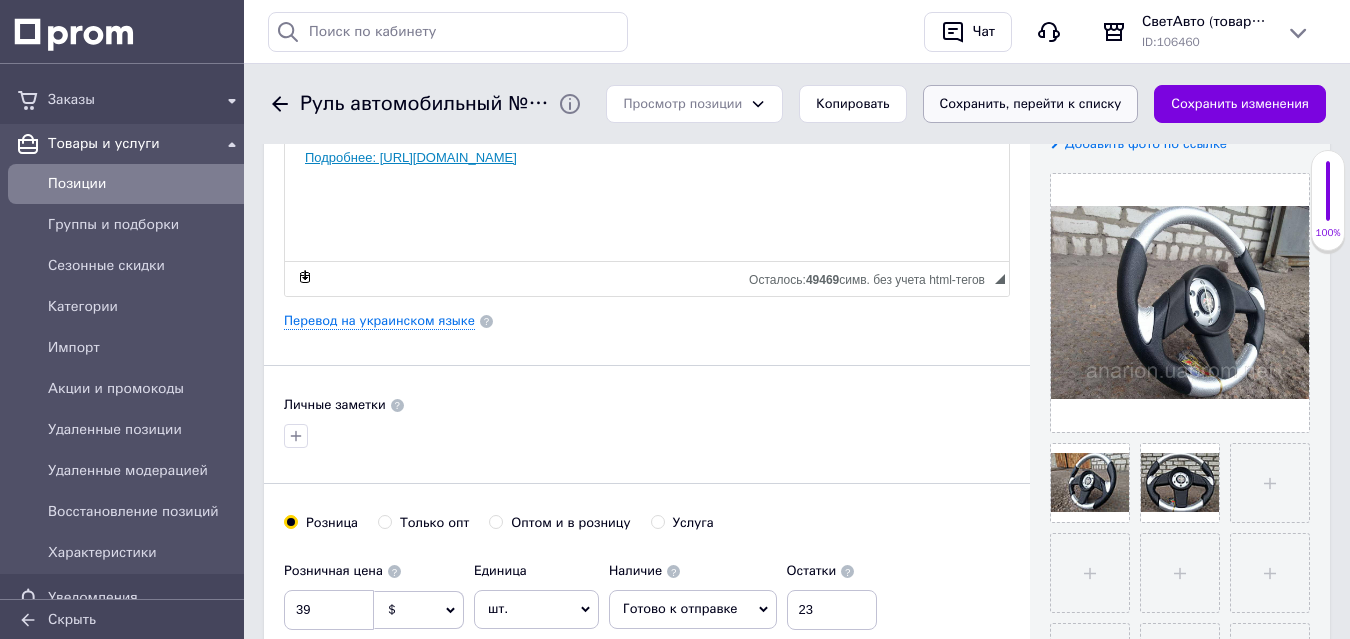 click on "Сохранить, перейти к списку" at bounding box center [1031, 104] 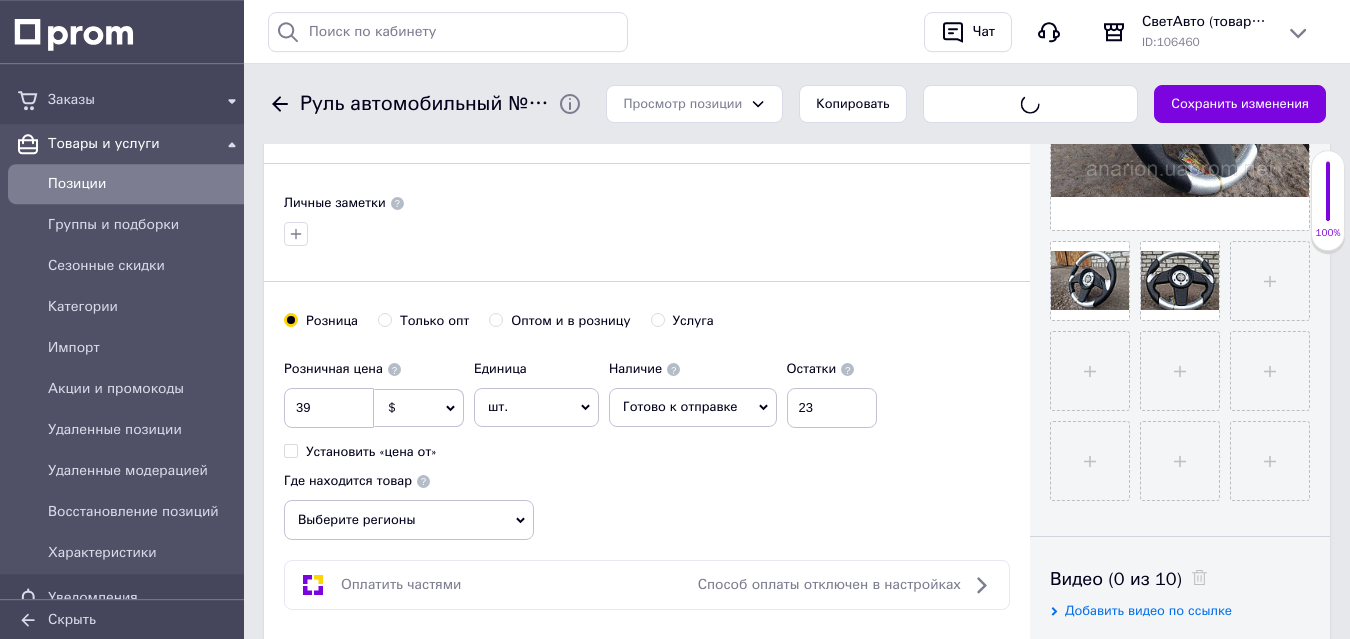 scroll, scrollTop: 612, scrollLeft: 0, axis: vertical 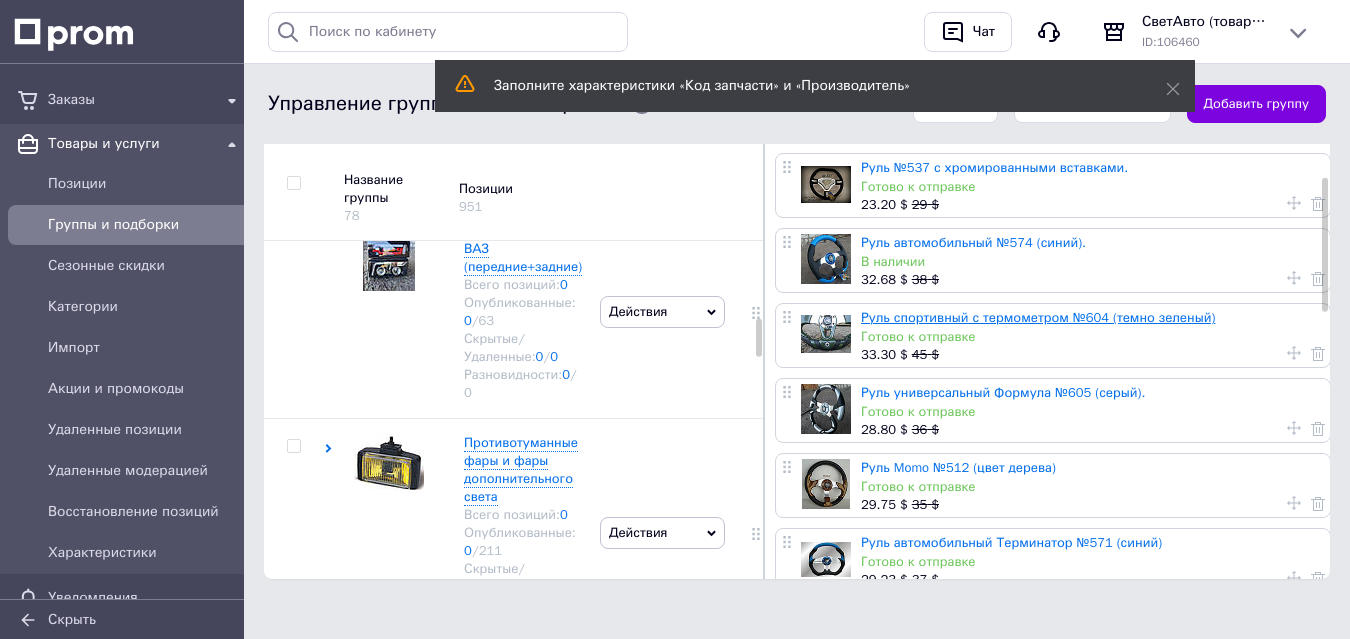 click on "Руль спортивный с термометром №604 (темно зеленый)" at bounding box center (1038, 317) 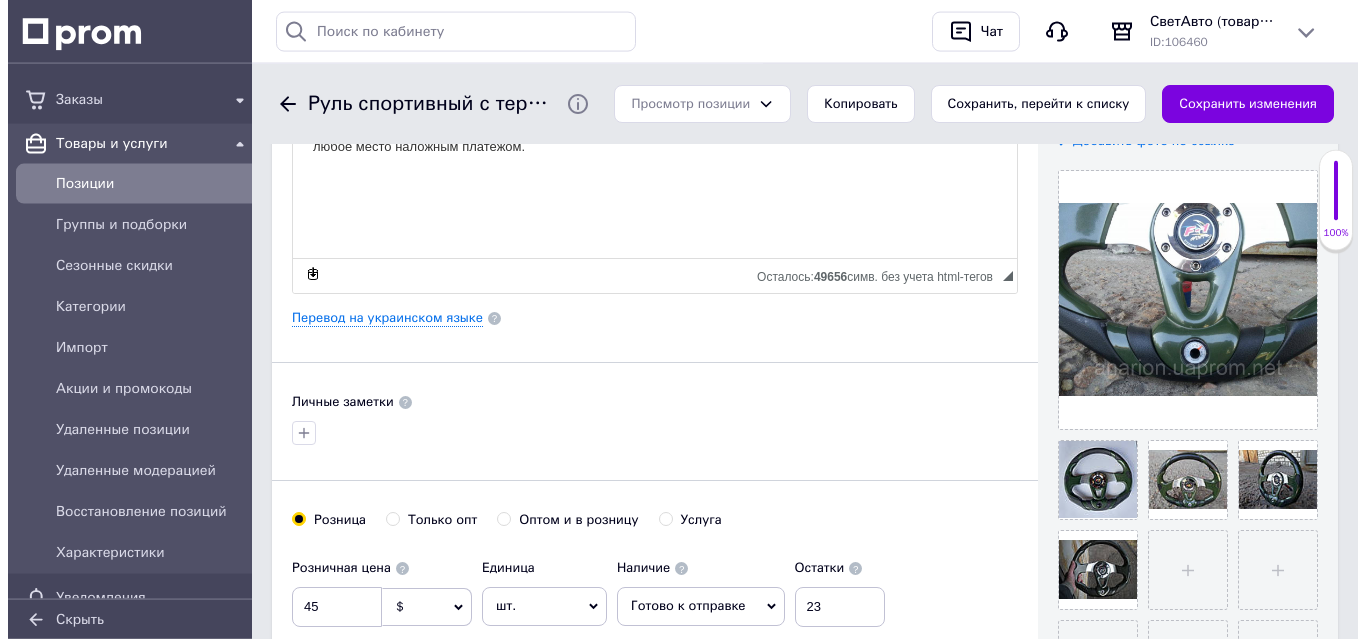 scroll, scrollTop: 408, scrollLeft: 0, axis: vertical 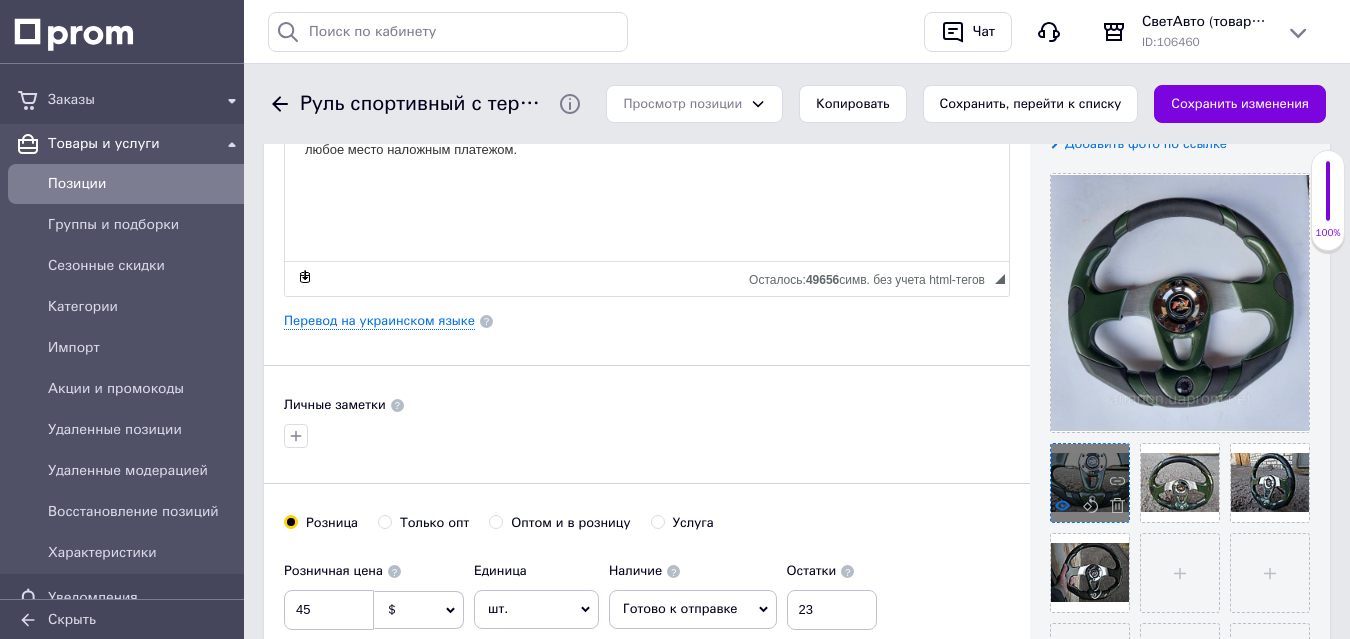 click 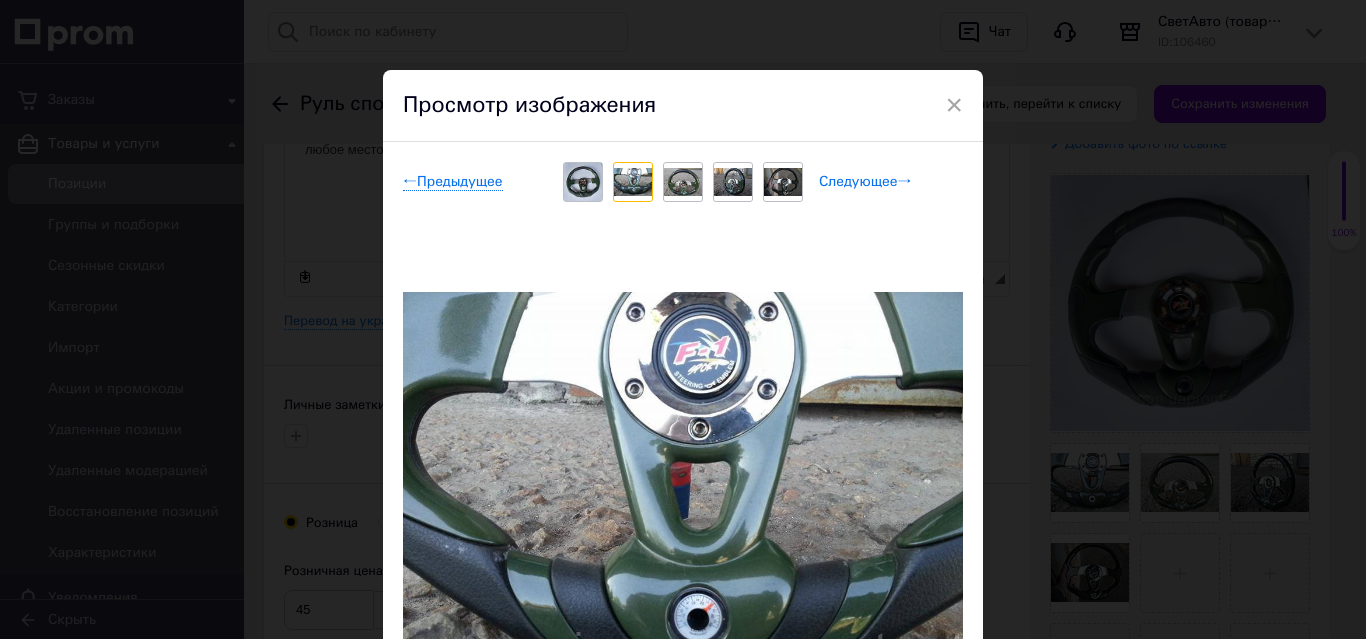 click on "Следующее →" at bounding box center (865, 182) 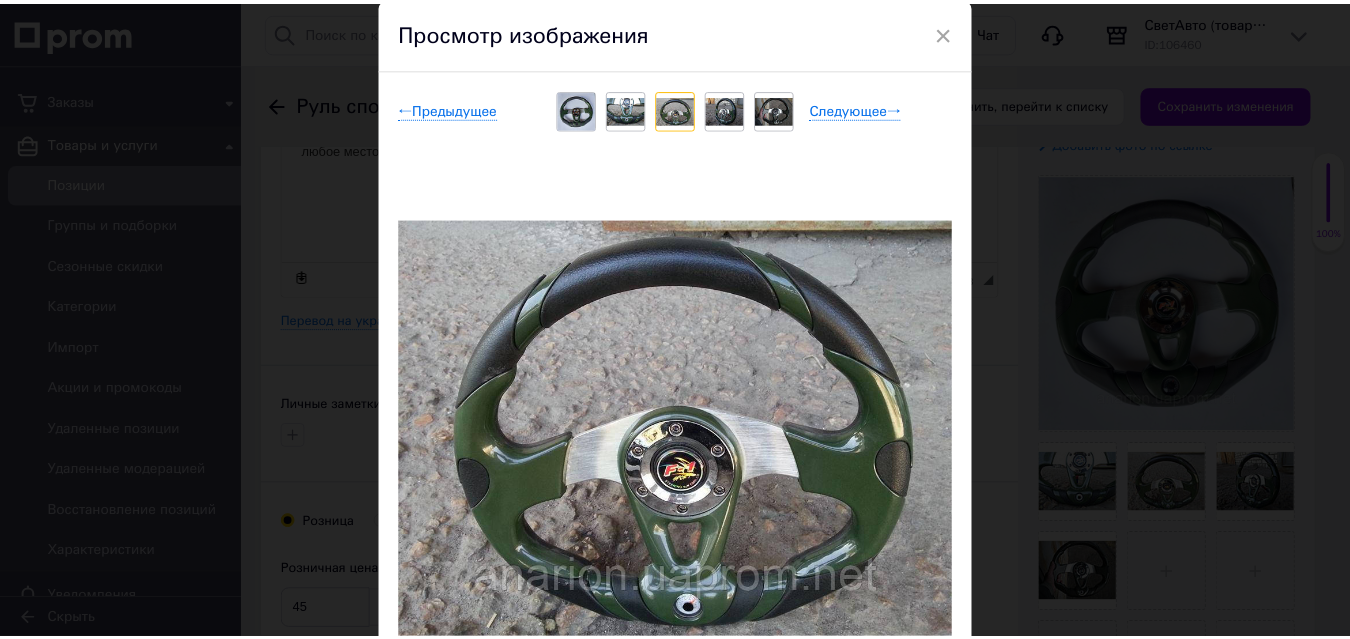 scroll, scrollTop: 102, scrollLeft: 0, axis: vertical 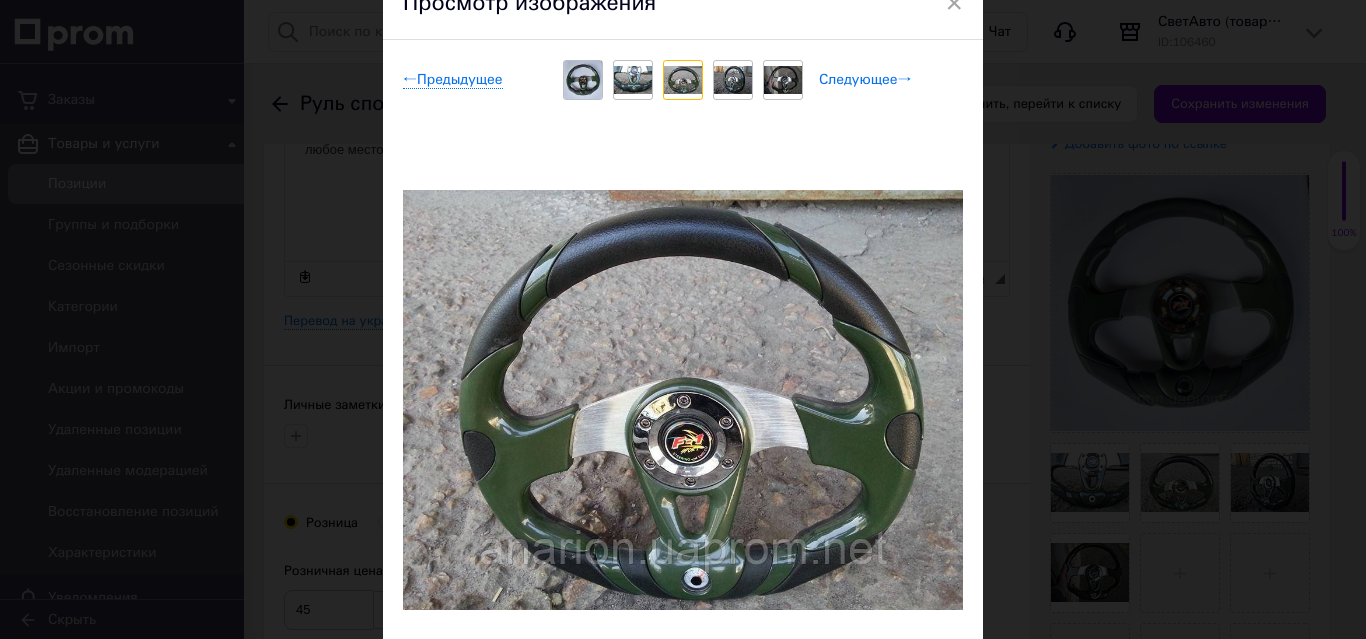 click on "Следующее →" at bounding box center (865, 80) 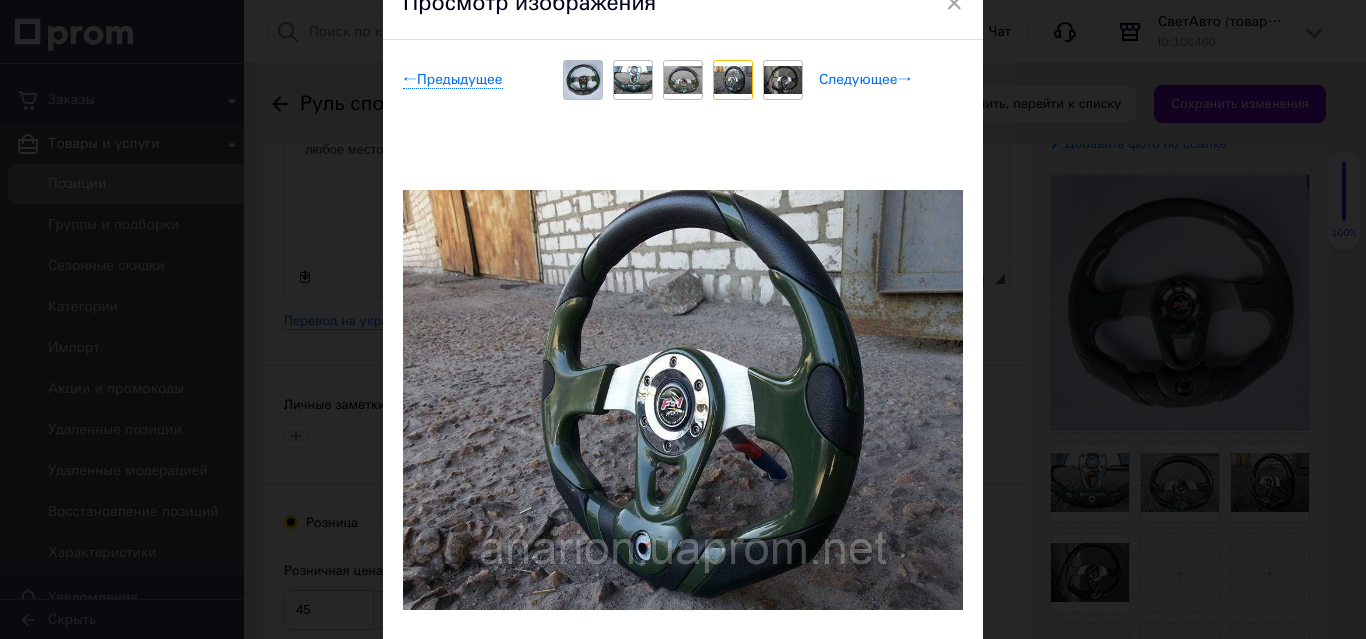 click on "Следующее →" at bounding box center (865, 80) 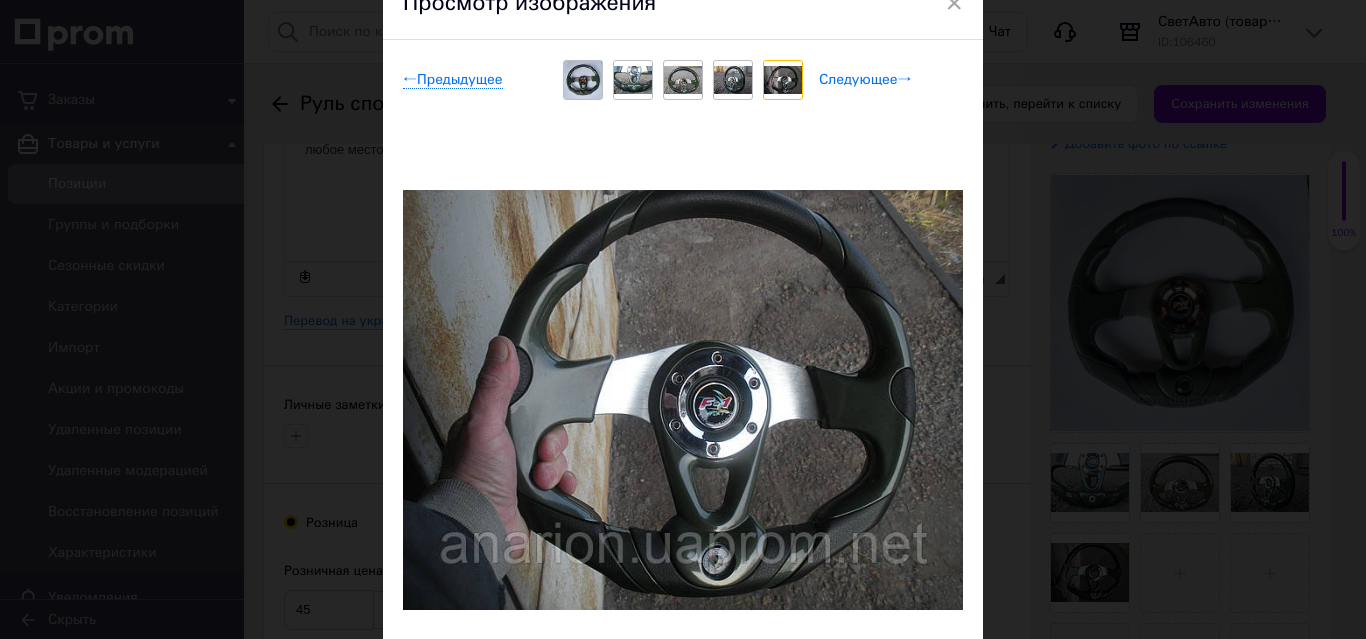 click on "Следующее →" at bounding box center (865, 80) 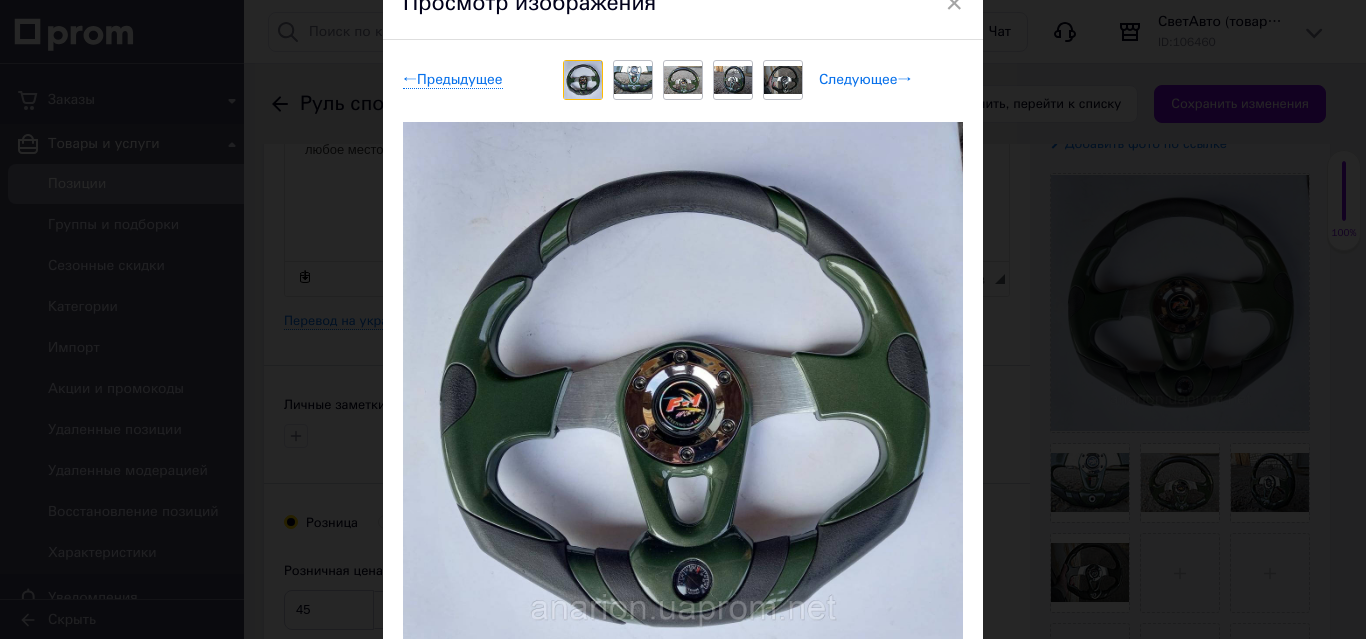 click on "Следующее →" at bounding box center (865, 80) 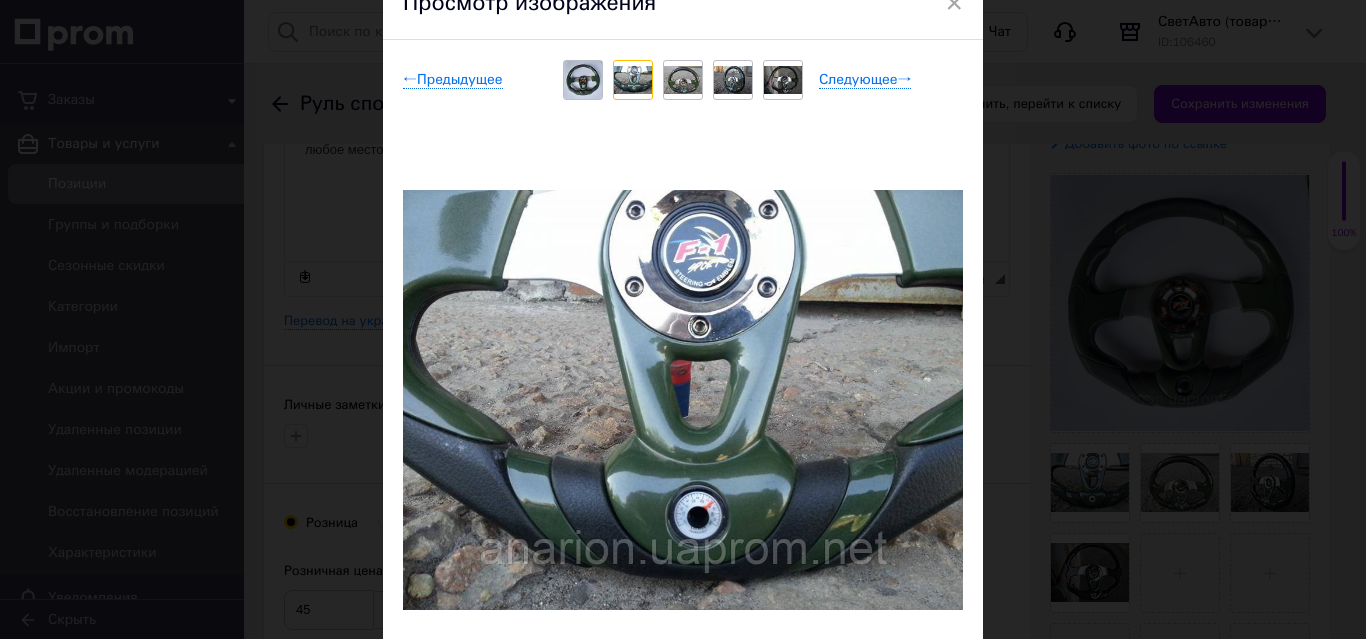 click on "× Просмотр изображения ← Предыдущее Следующее → Удалить изображение Удалить все изображения" at bounding box center [683, 319] 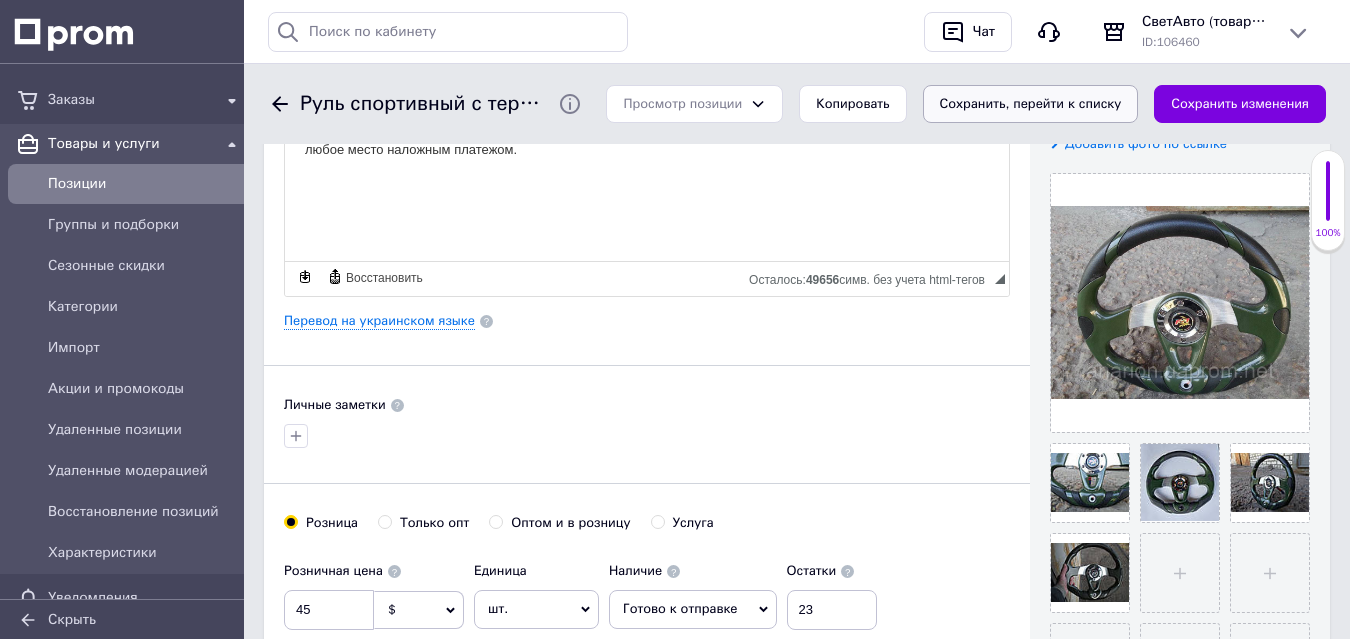 click on "Сохранить, перейти к списку" at bounding box center [1031, 104] 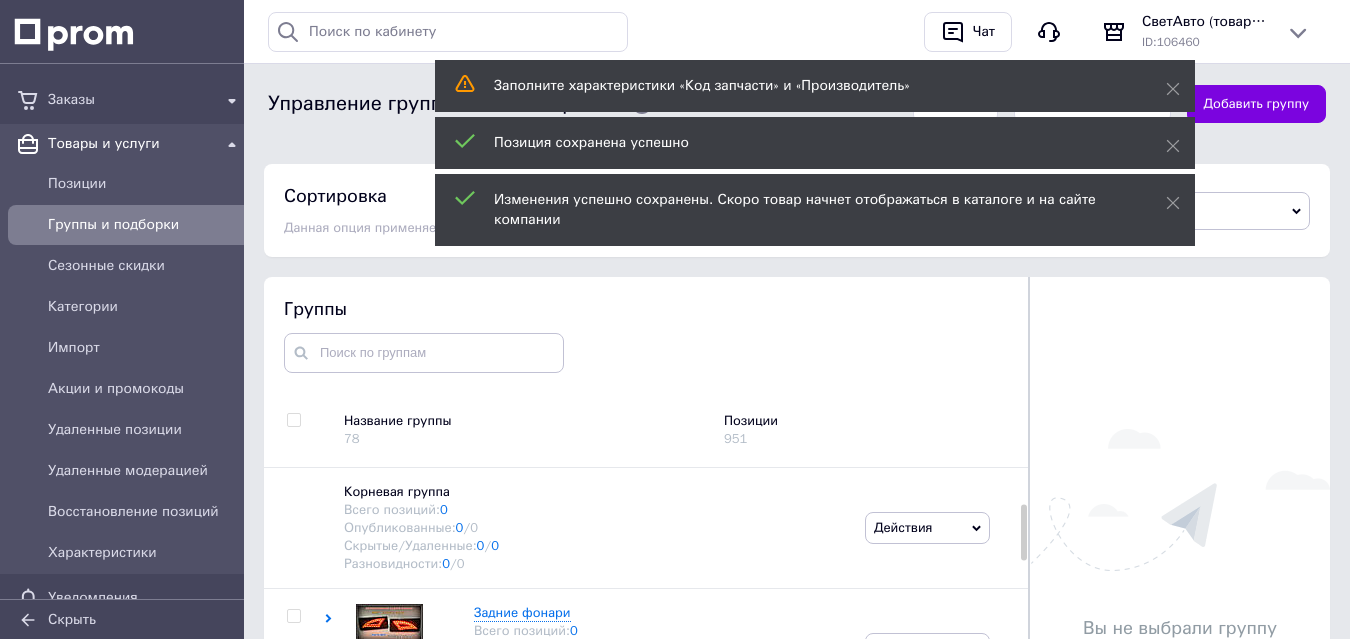 scroll, scrollTop: 177, scrollLeft: 0, axis: vertical 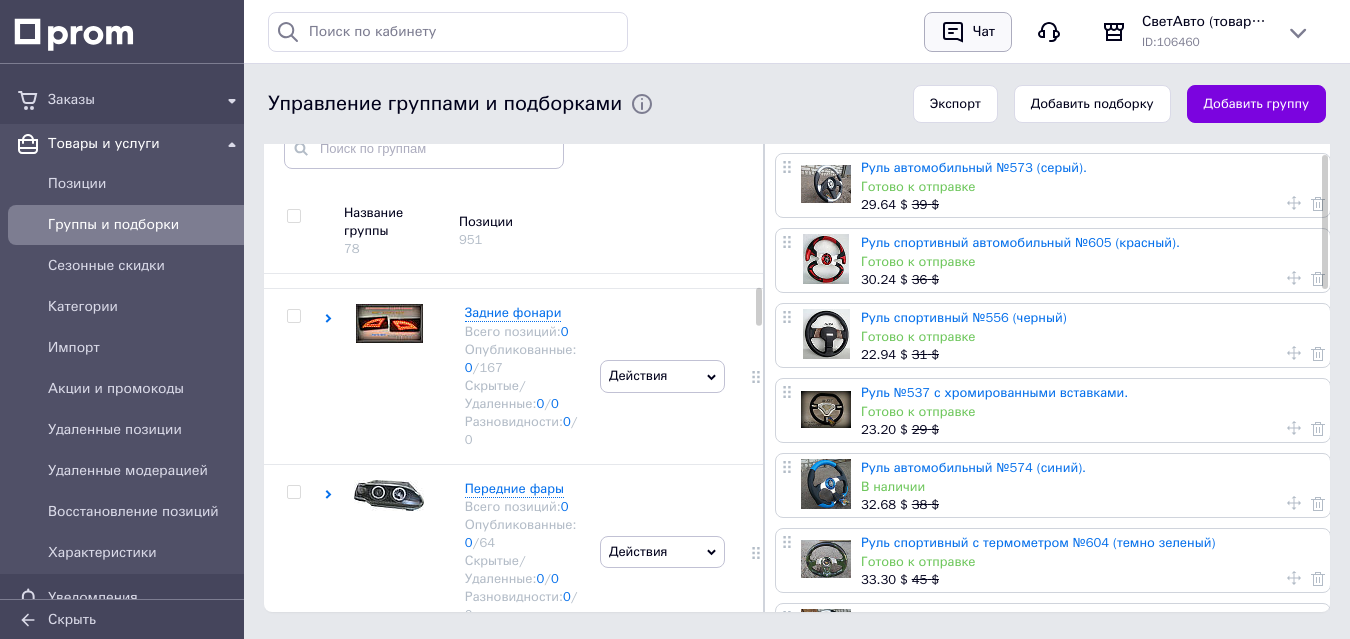 click on "Чат" at bounding box center [984, 32] 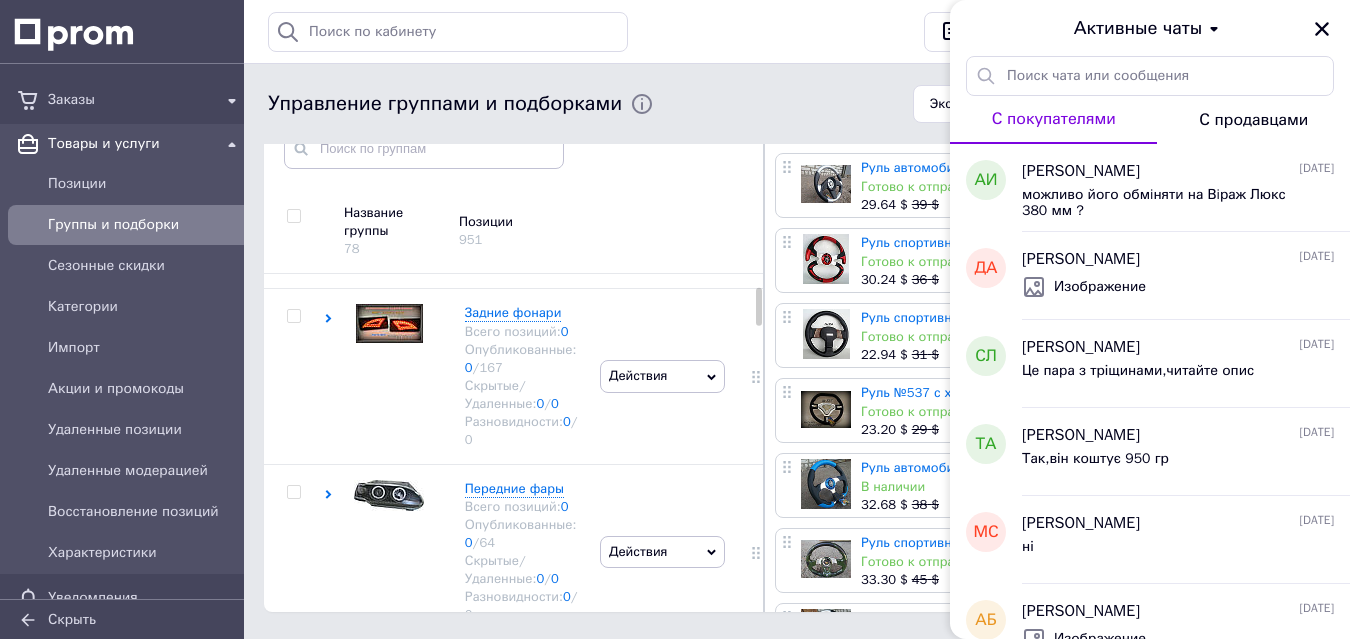 drag, startPoint x: 1319, startPoint y: 32, endPoint x: 1301, endPoint y: 30, distance: 18.110771 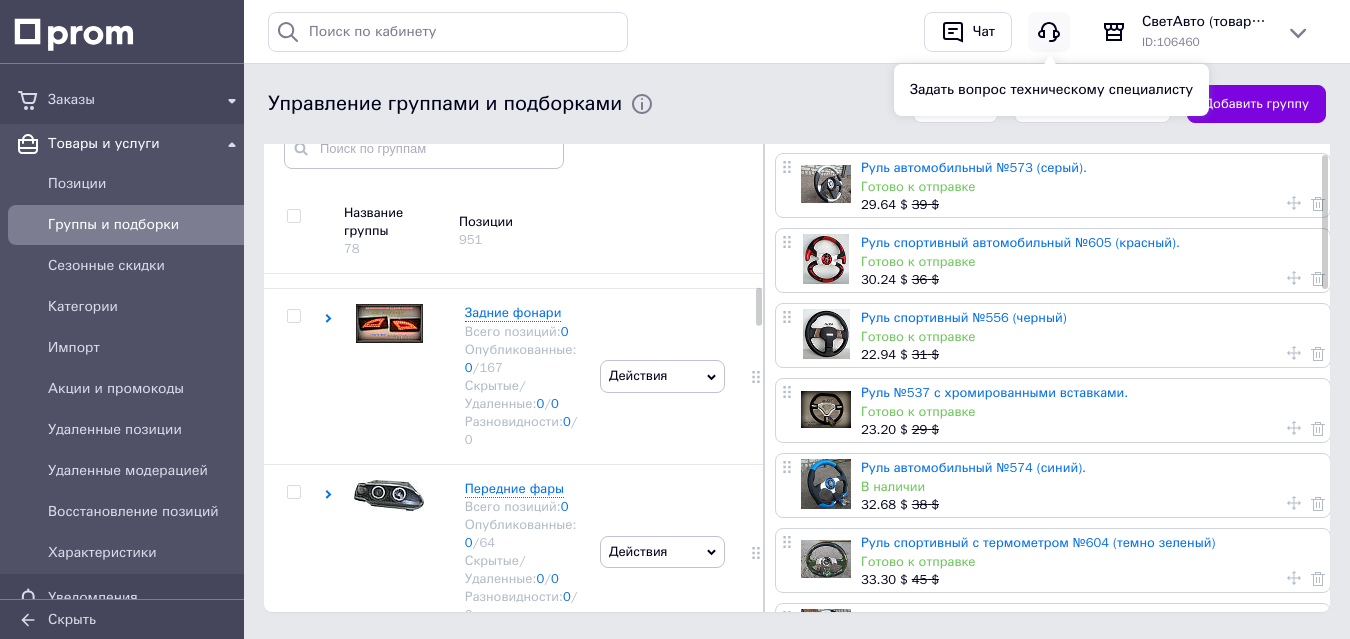 click 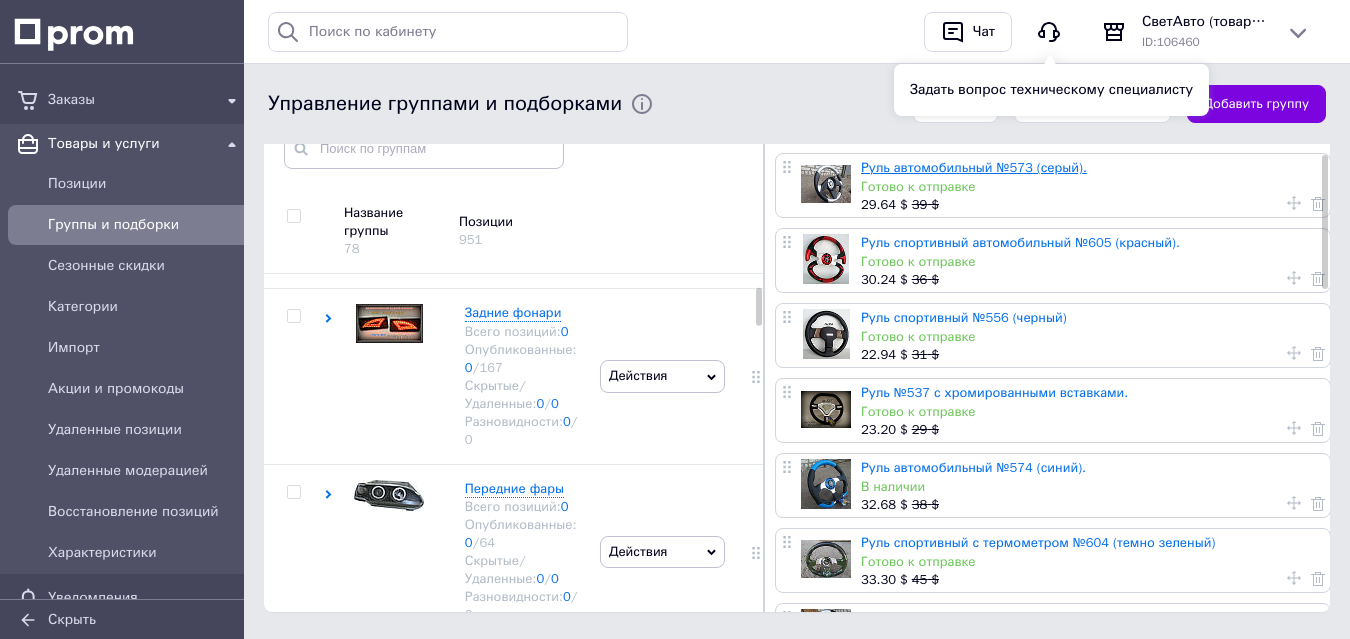 click on "Руль автомобильный №573 (серый)." at bounding box center [974, 167] 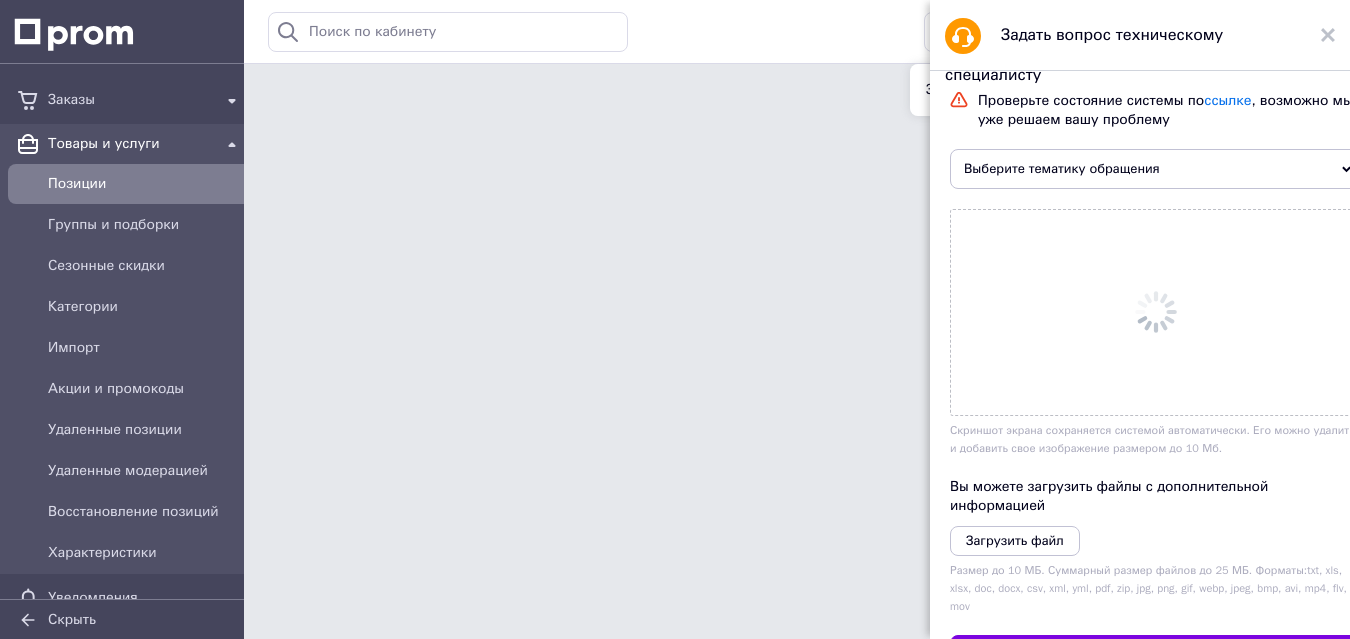 click on "Выберите тематику обращения" at bounding box center (1155, 169) 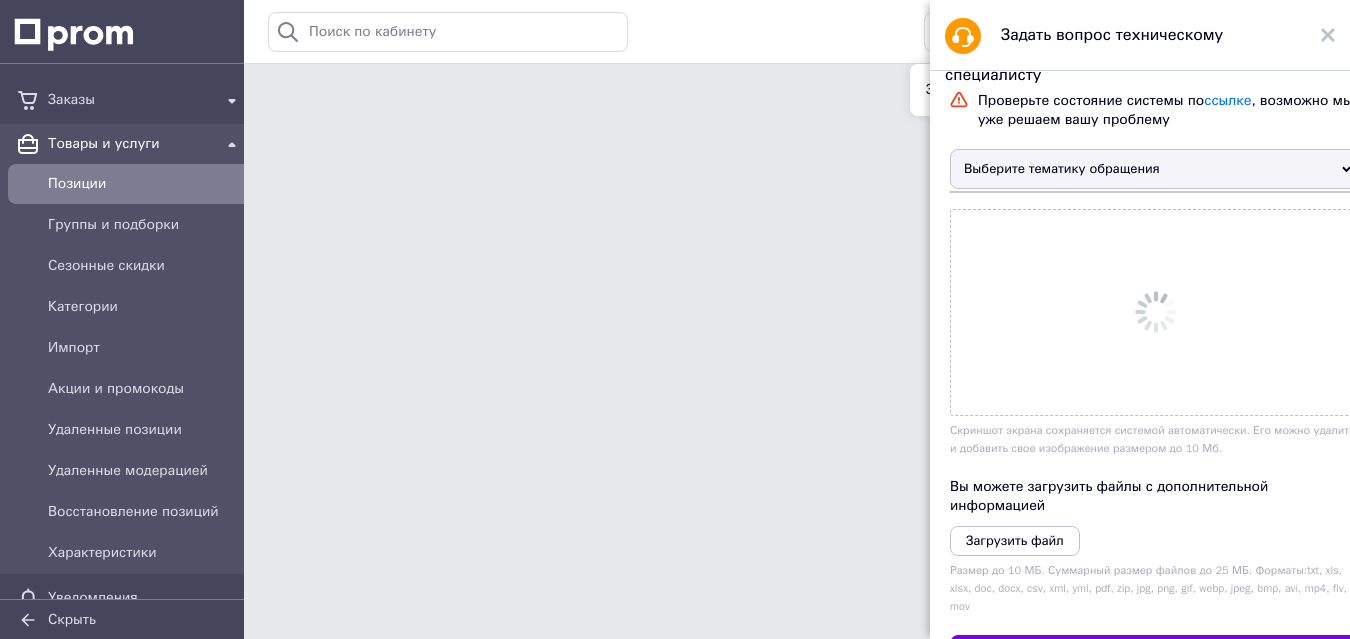 click on "Выберите тематику обращения" at bounding box center (1155, 169) 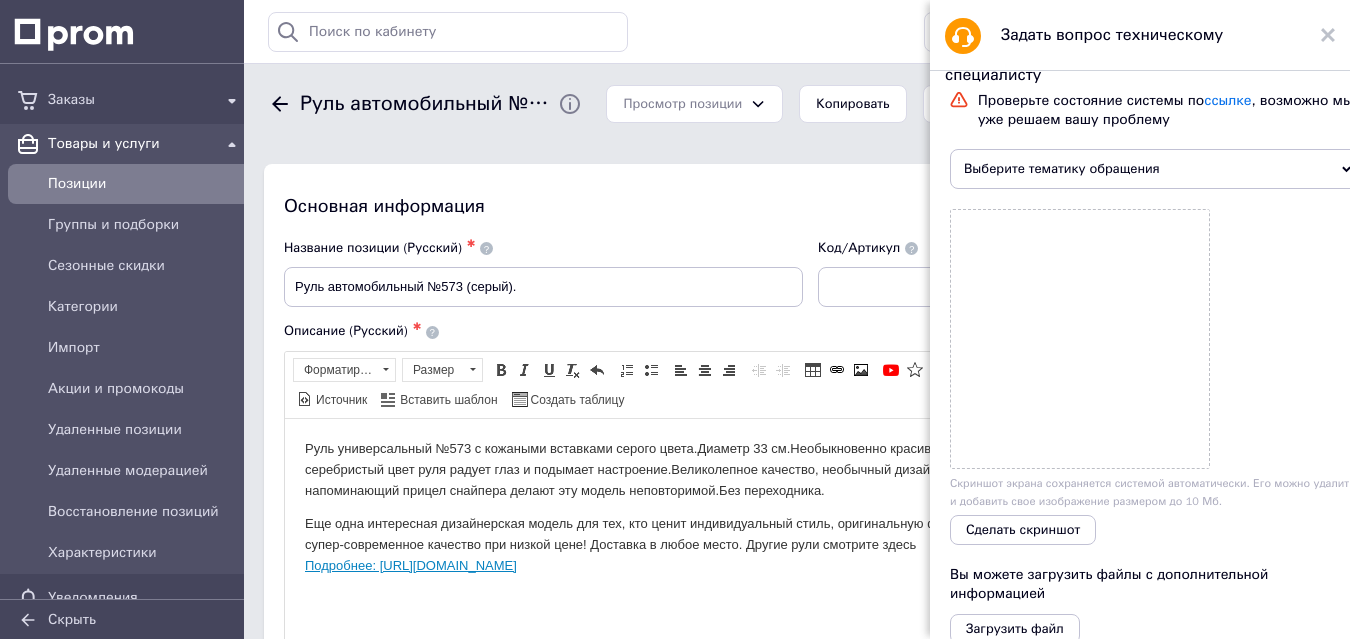 scroll, scrollTop: 0, scrollLeft: 0, axis: both 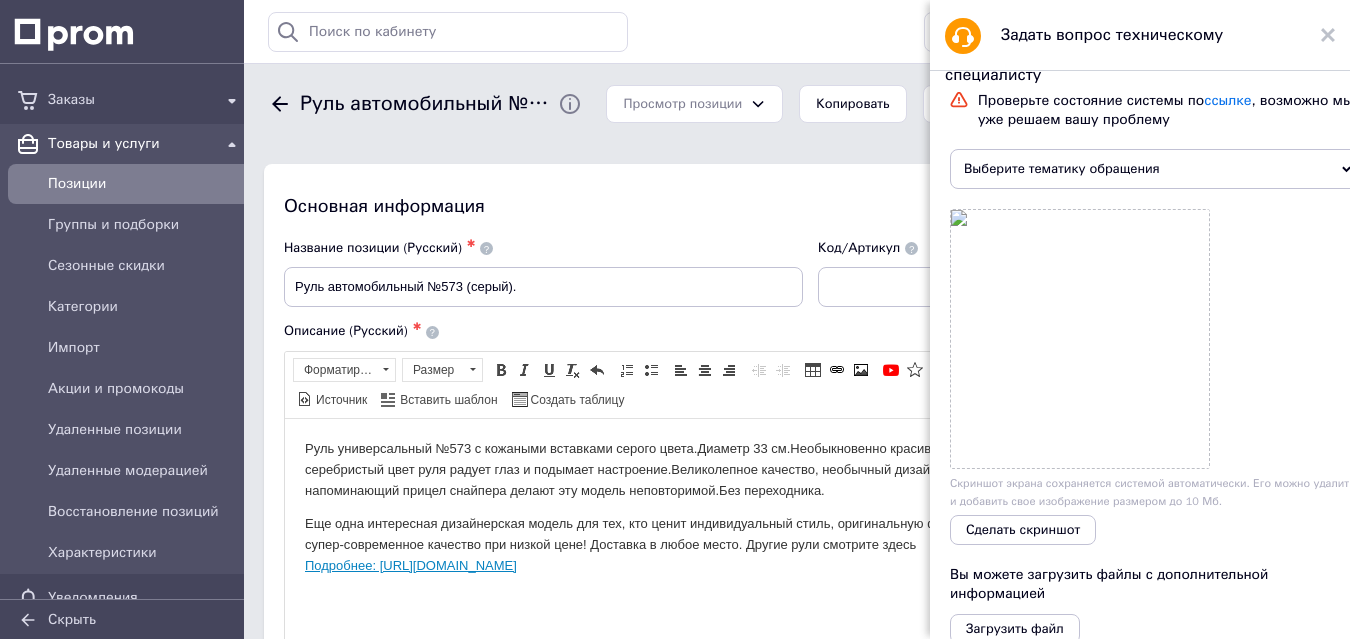 click on "Выберите тематику обращения" at bounding box center [1155, 169] 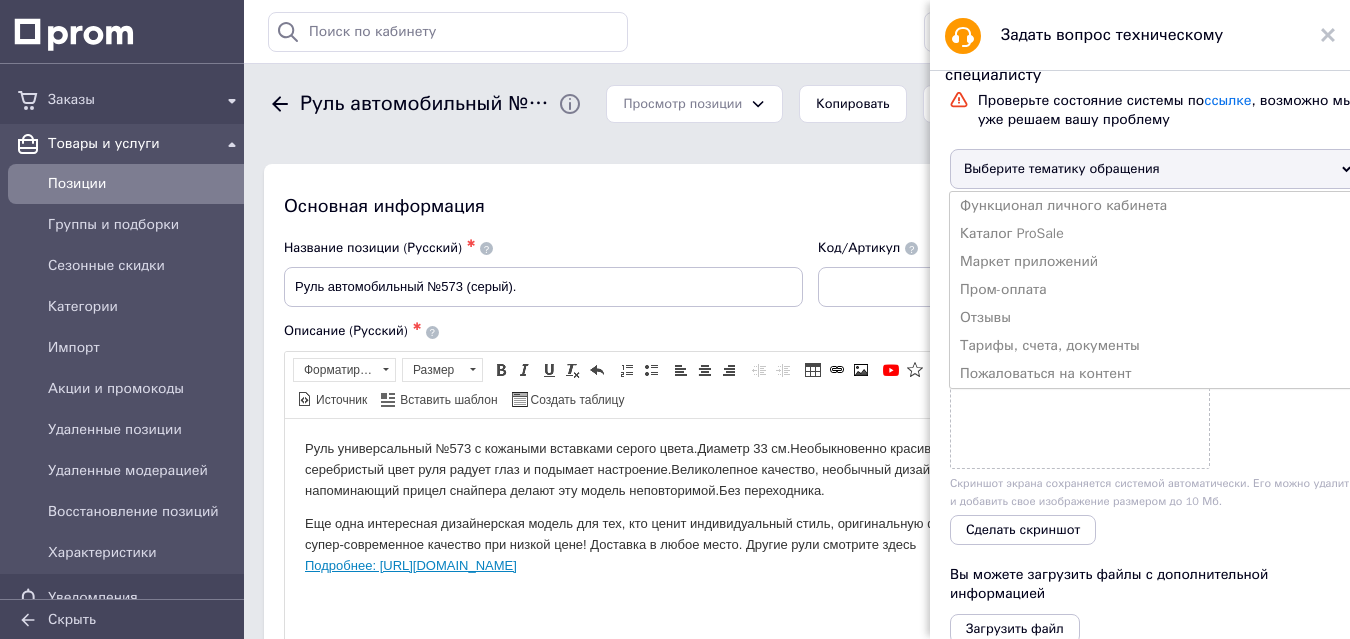 drag, startPoint x: 1332, startPoint y: 38, endPoint x: 1235, endPoint y: 71, distance: 102.45975 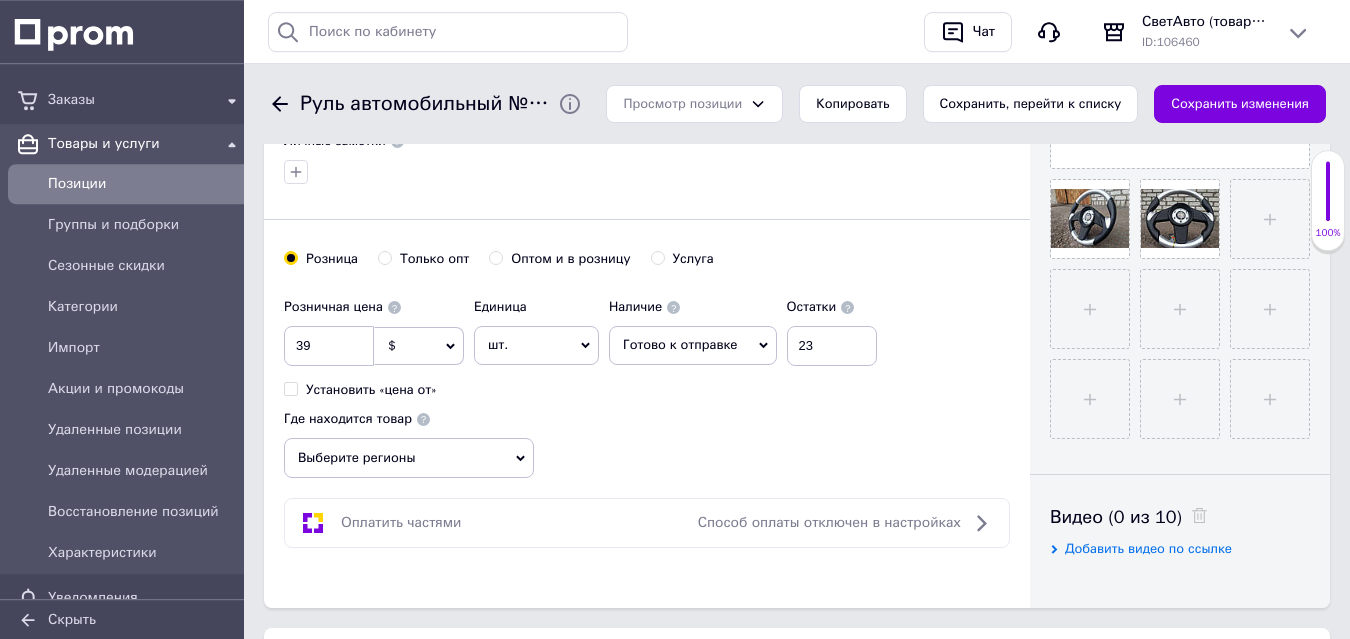 scroll, scrollTop: 714, scrollLeft: 0, axis: vertical 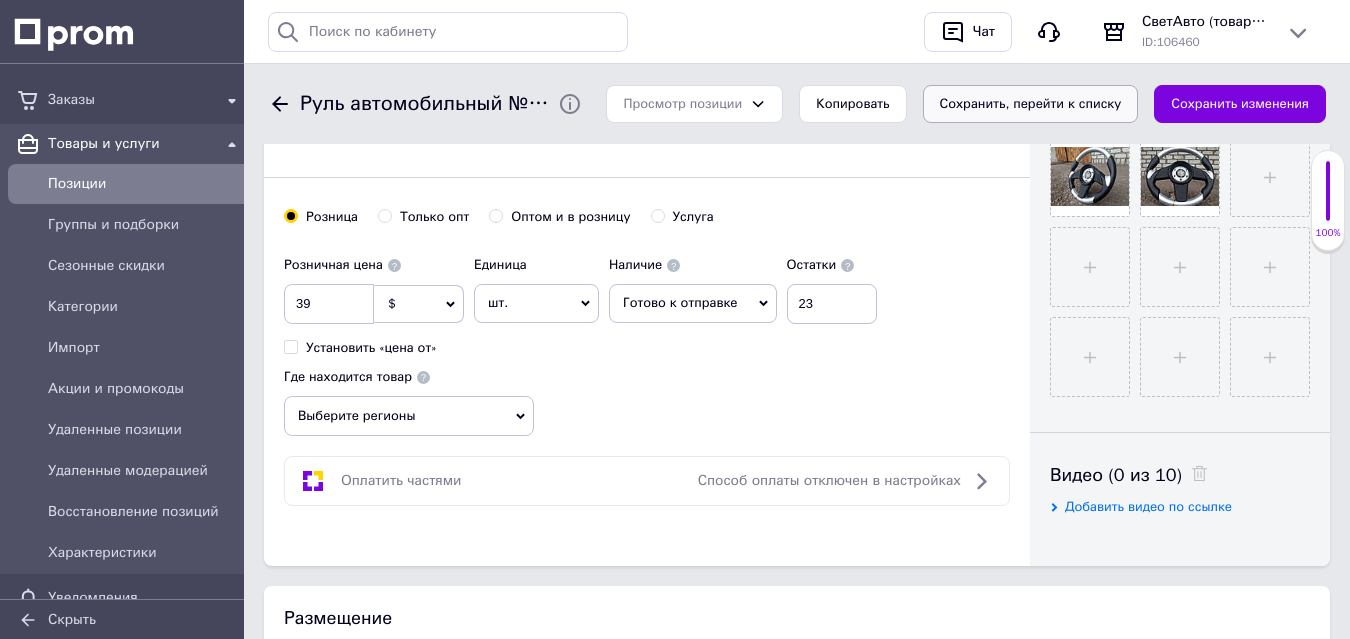 click on "Сохранить, перейти к списку" at bounding box center (1031, 104) 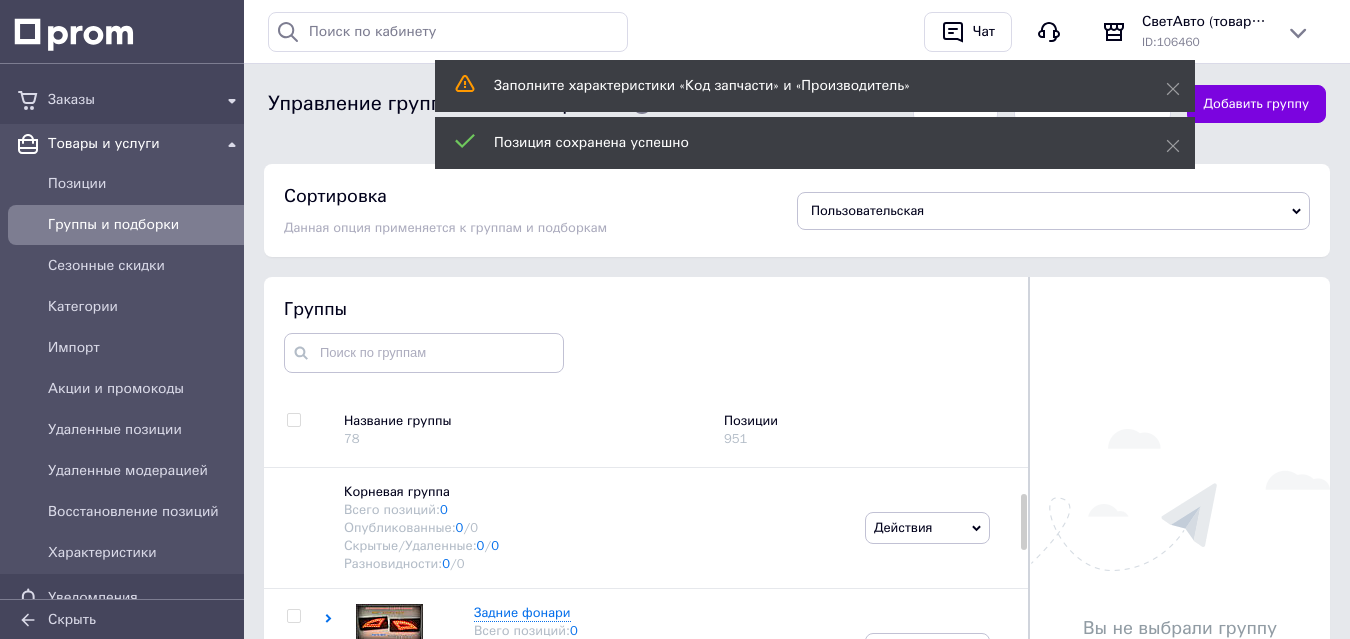 scroll, scrollTop: 137, scrollLeft: 0, axis: vertical 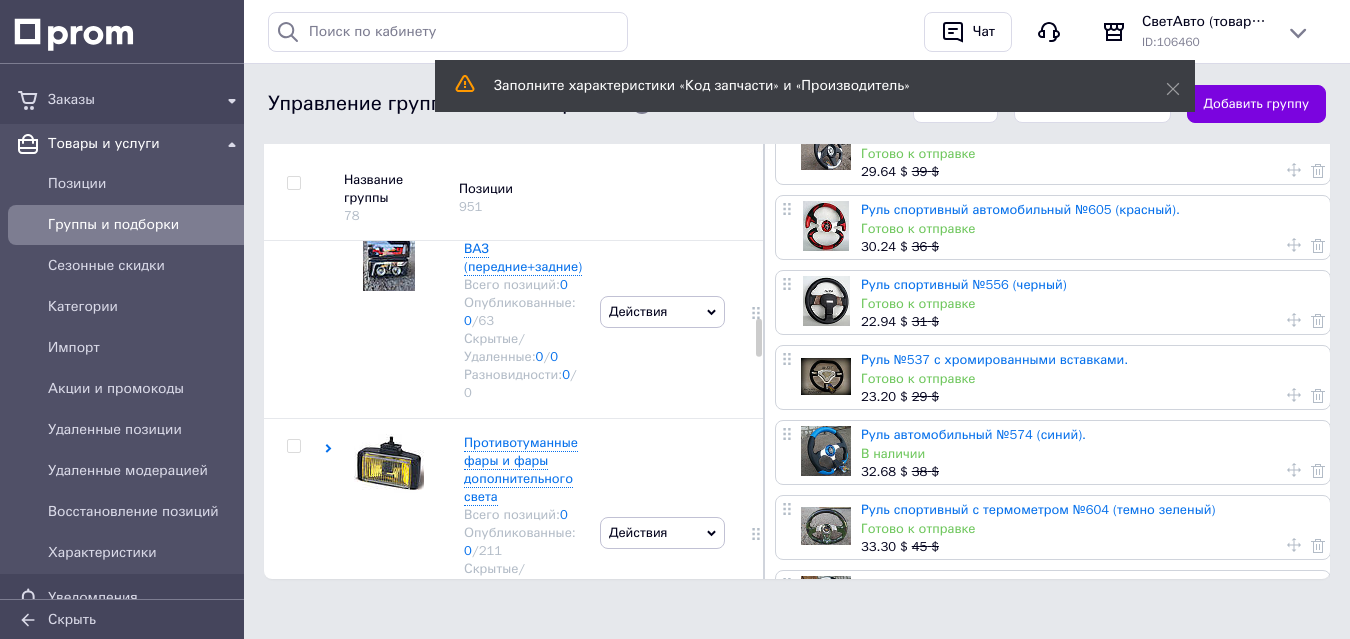 drag, startPoint x: 25, startPoint y: 101, endPoint x: 38, endPoint y: 128, distance: 29.966648 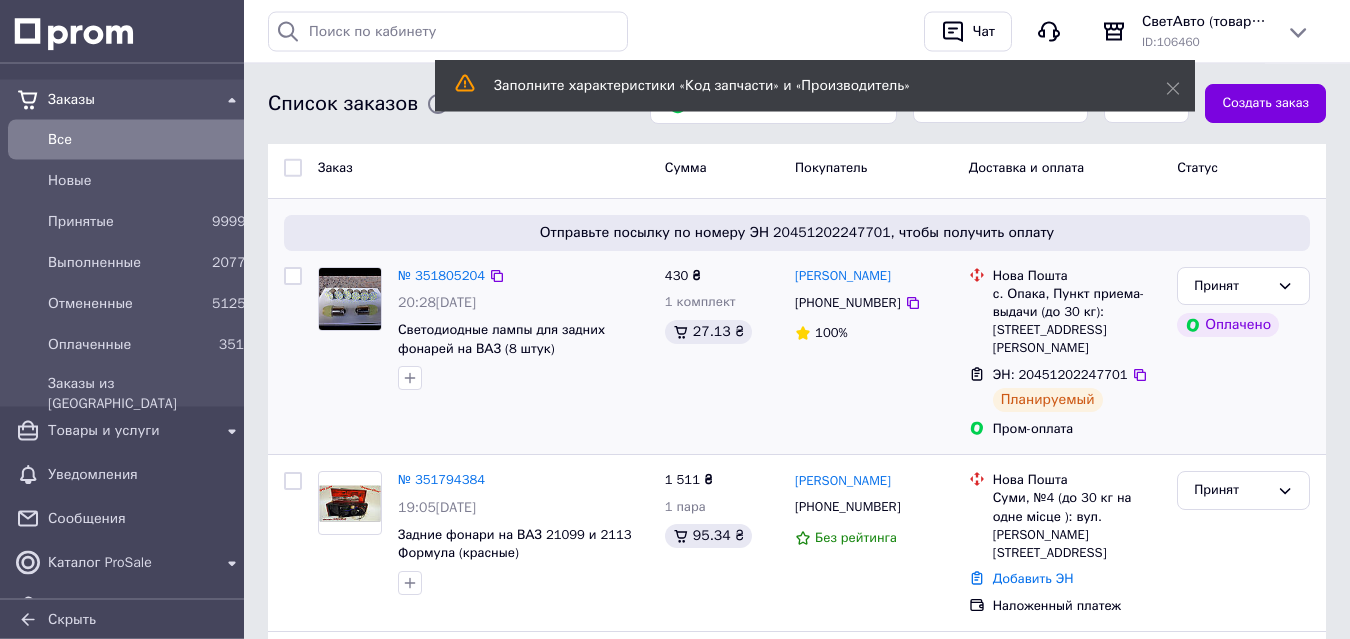 scroll, scrollTop: 204, scrollLeft: 0, axis: vertical 